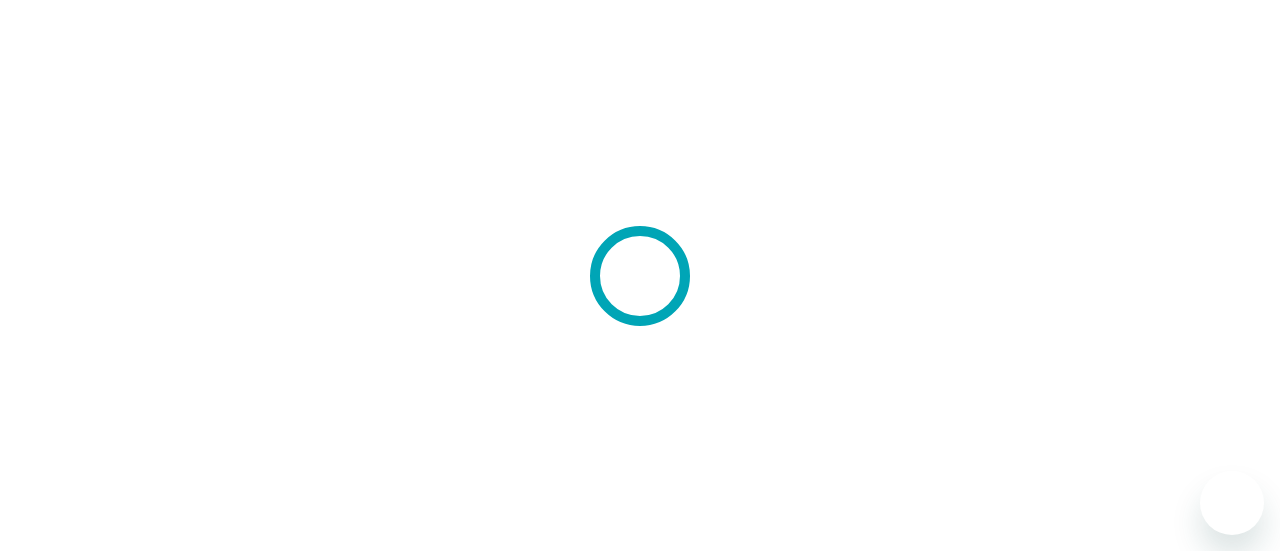 scroll, scrollTop: 0, scrollLeft: 0, axis: both 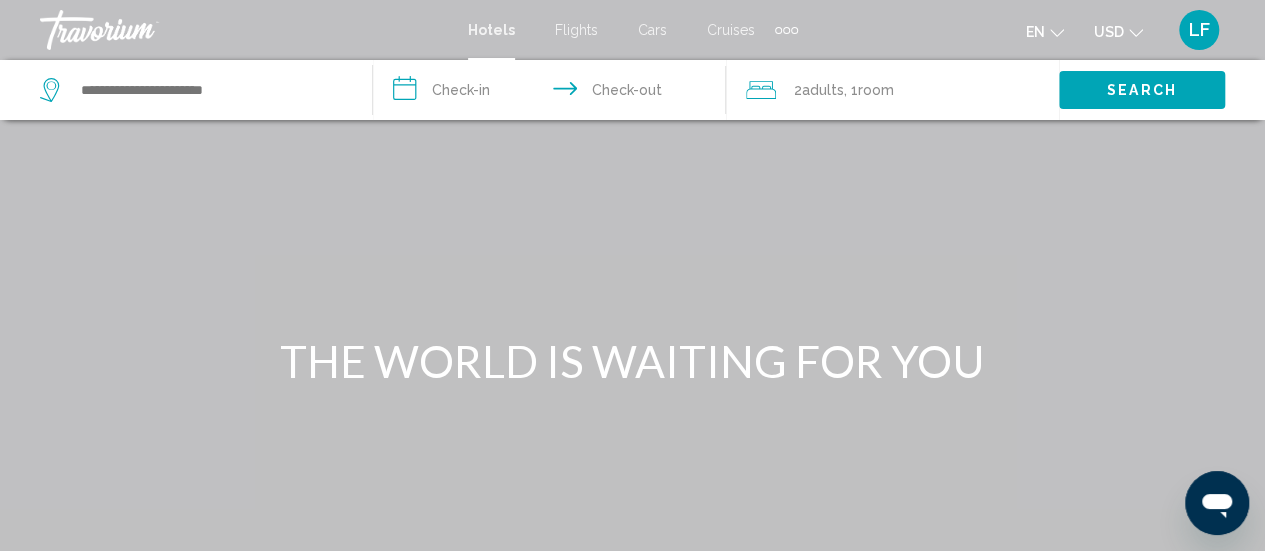 click on "Flights" at bounding box center [576, 30] 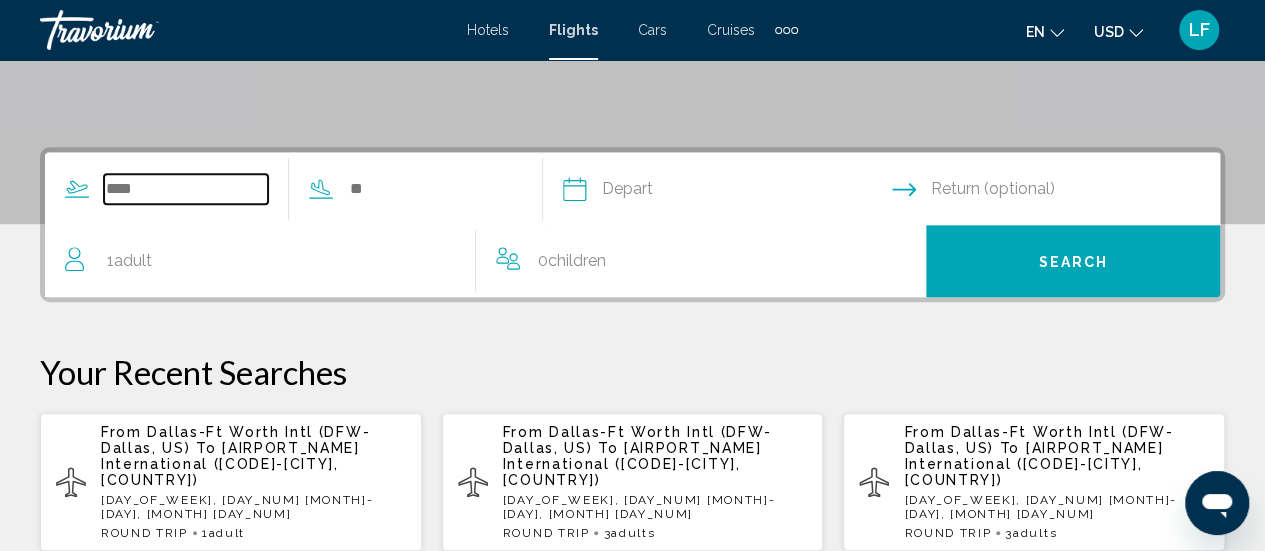 click at bounding box center [186, 189] 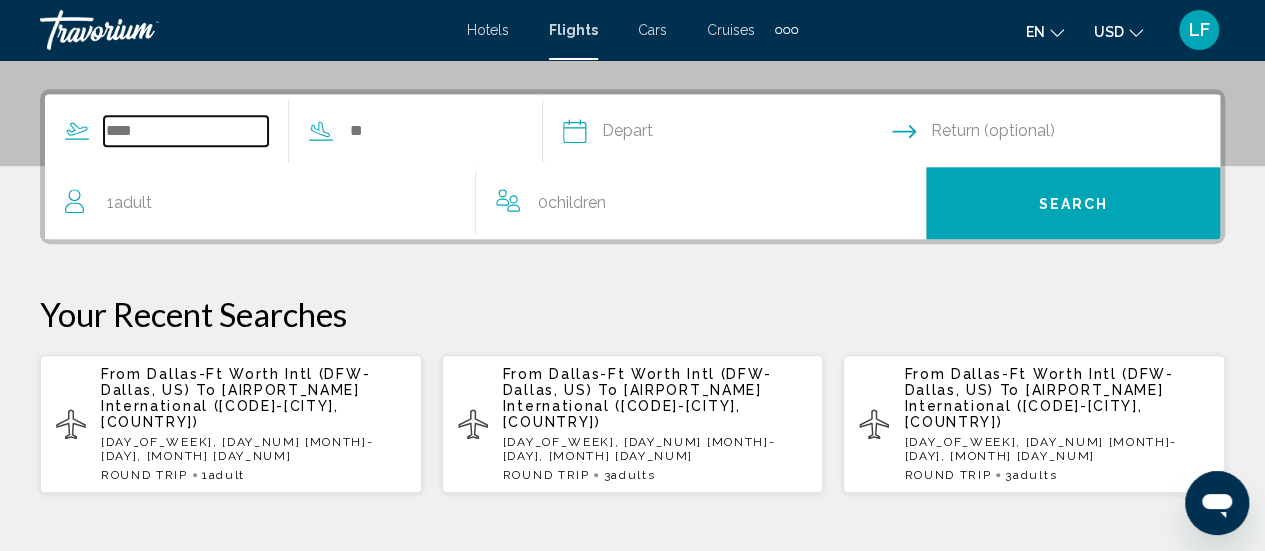 scroll, scrollTop: 458, scrollLeft: 0, axis: vertical 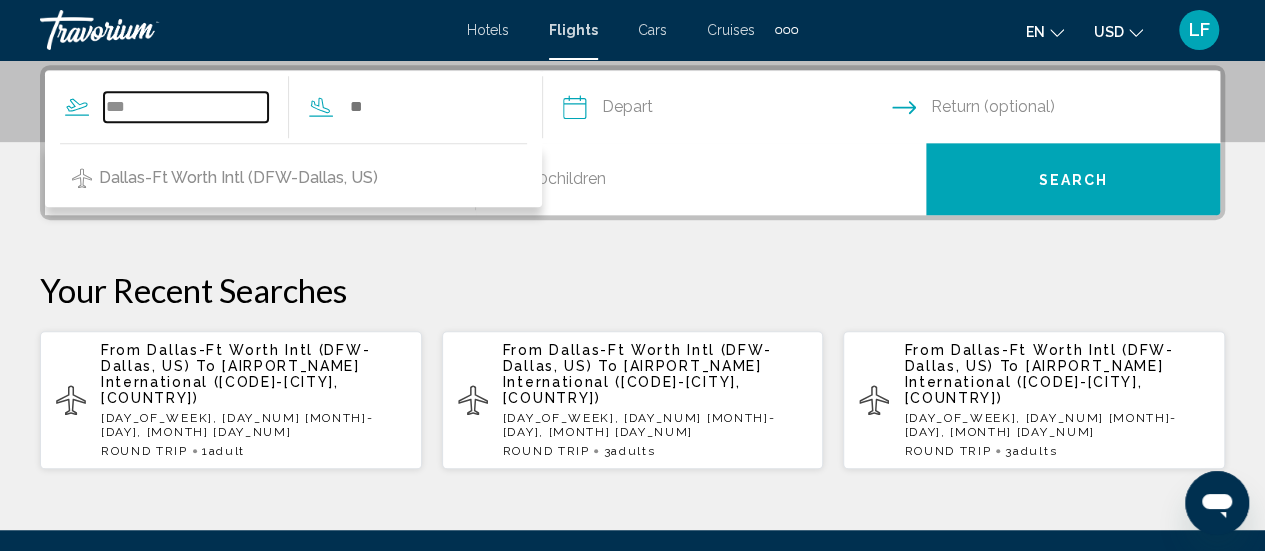 type on "***" 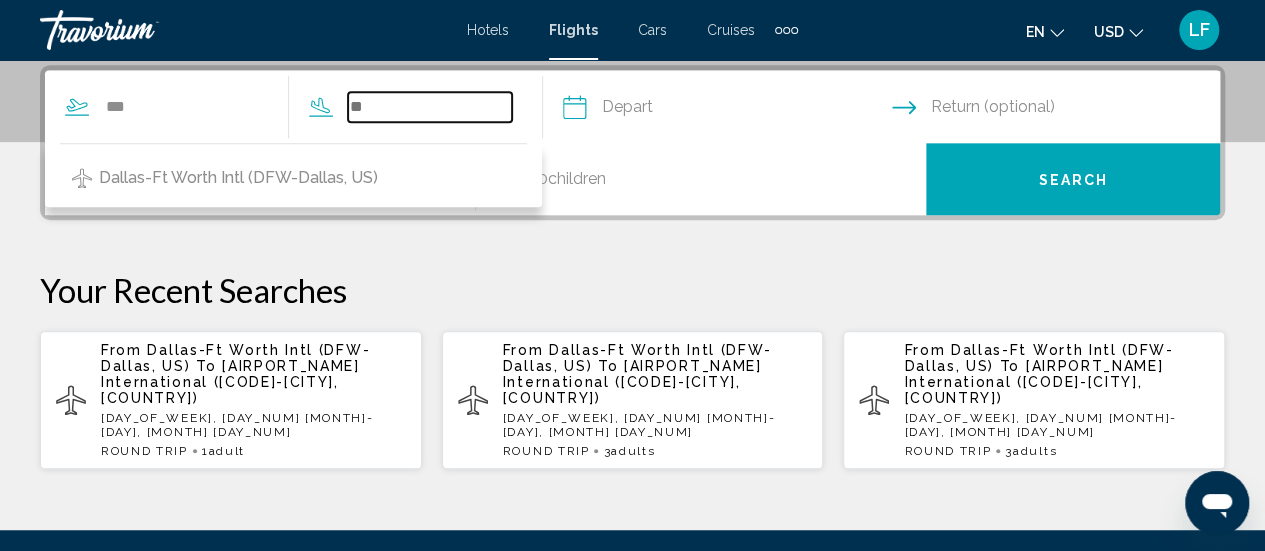 click at bounding box center [430, 107] 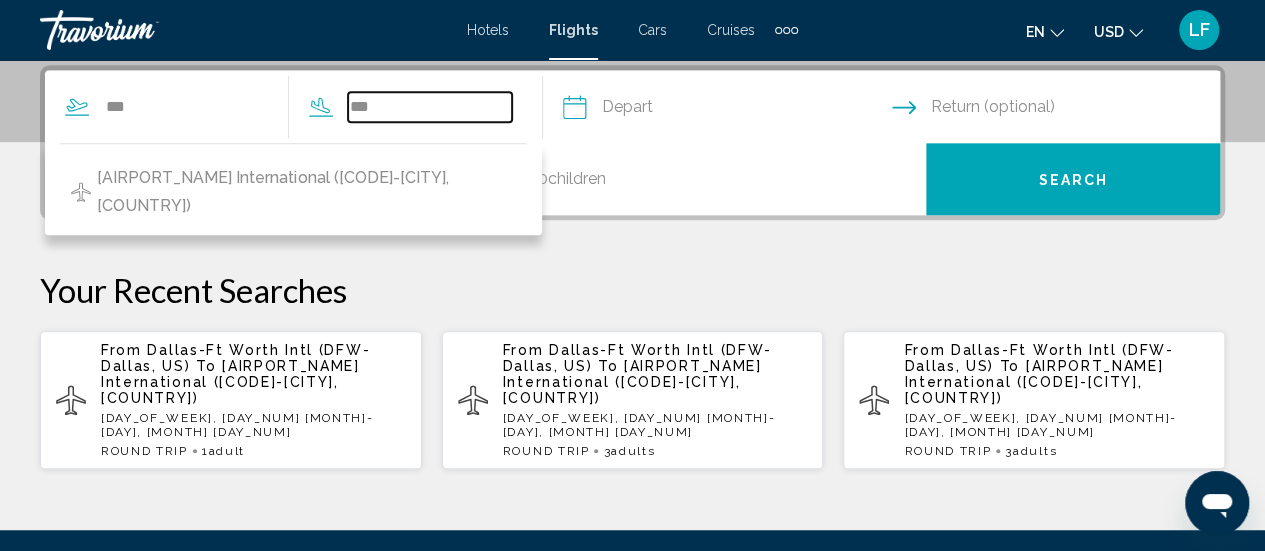 type on "***" 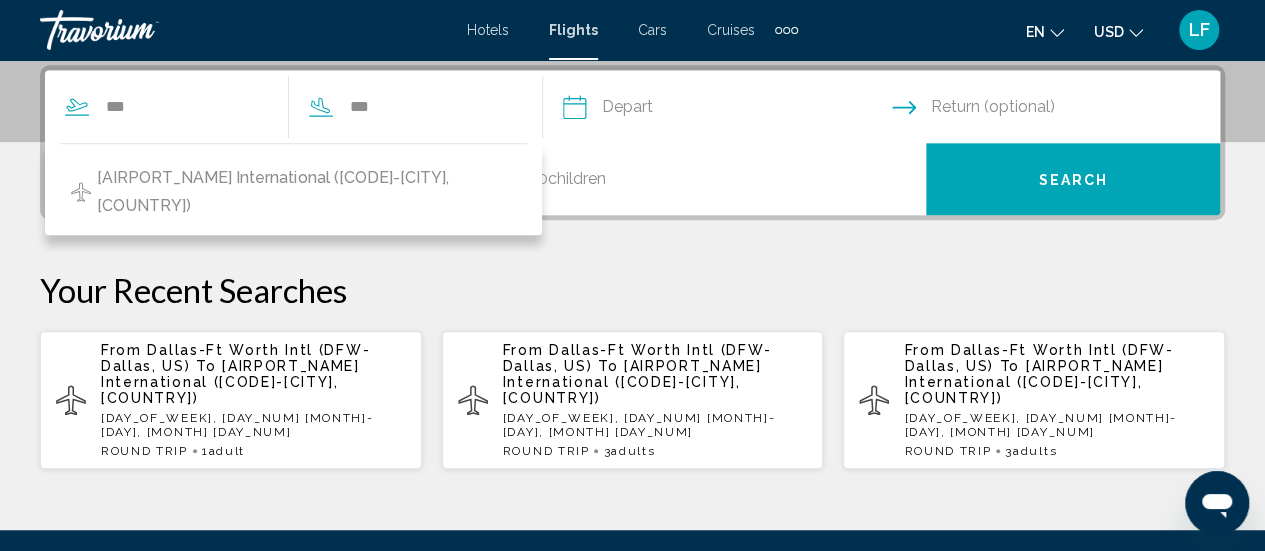 click at bounding box center [726, 110] 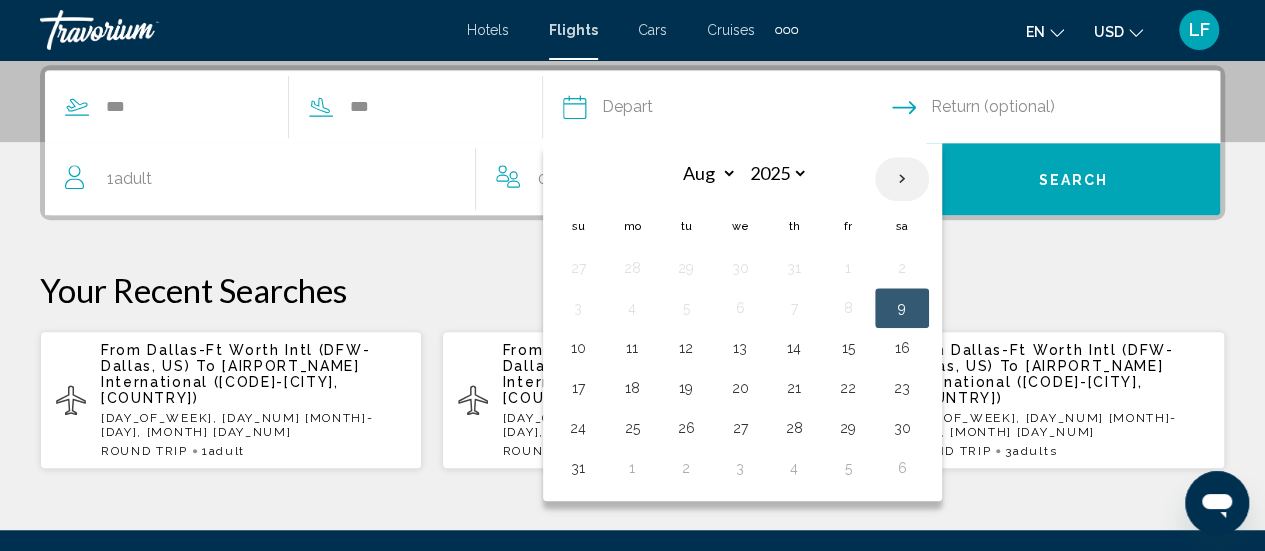 click at bounding box center [902, 179] 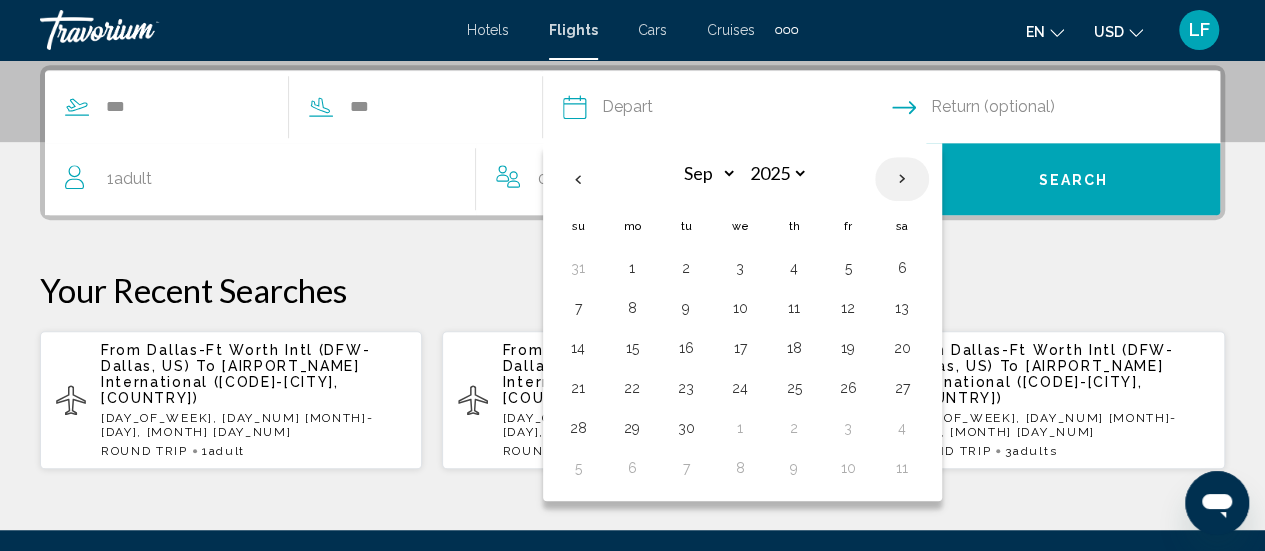 click at bounding box center [902, 179] 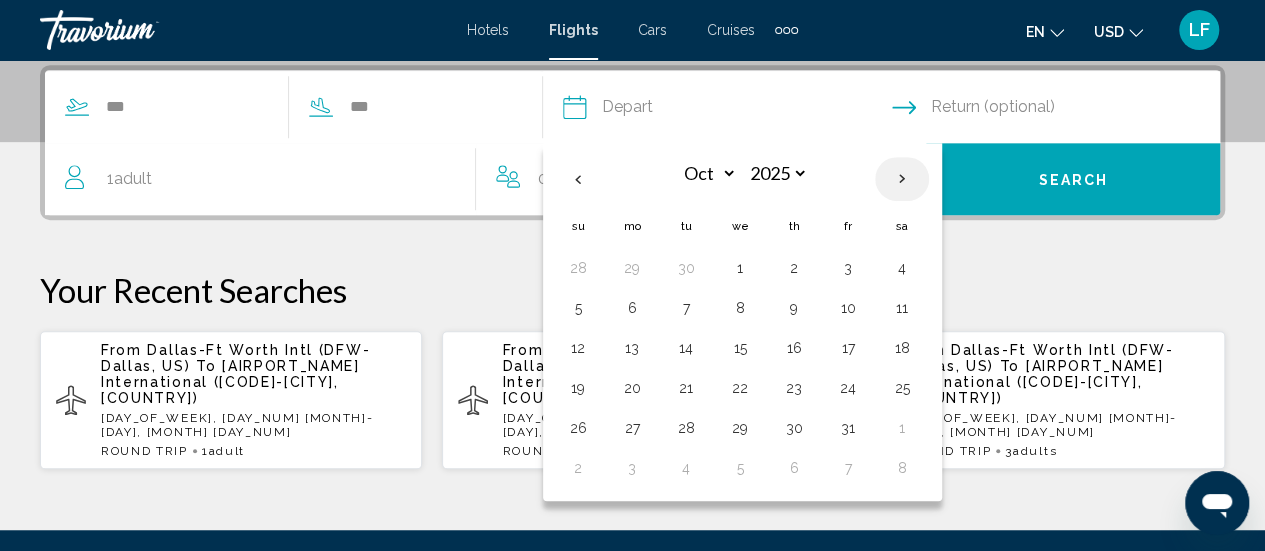 click at bounding box center [902, 179] 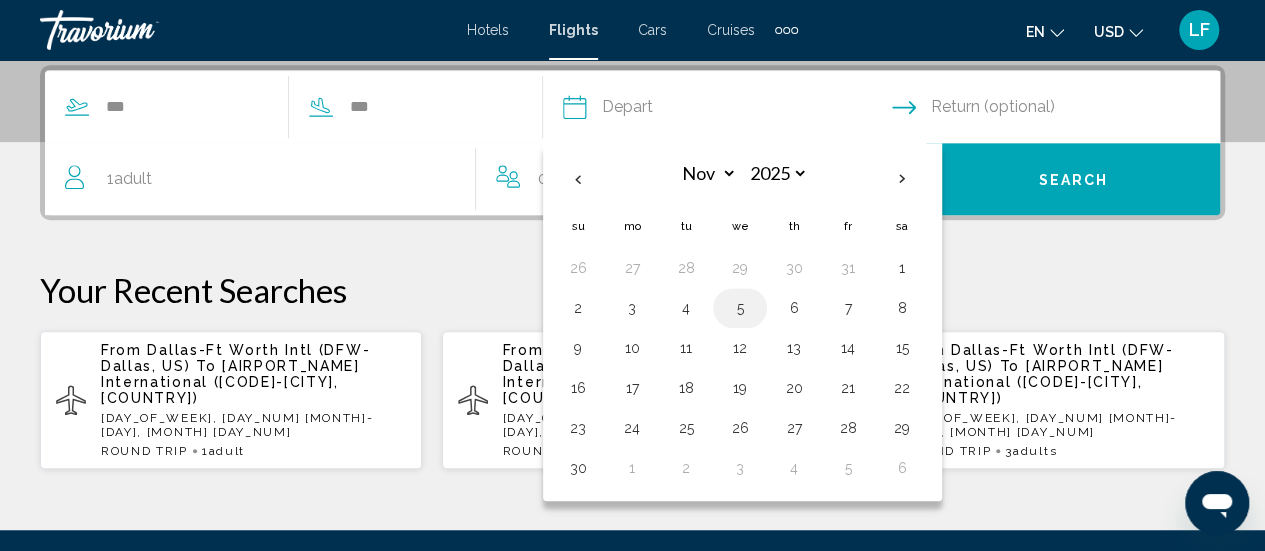 click on "5" at bounding box center [740, 308] 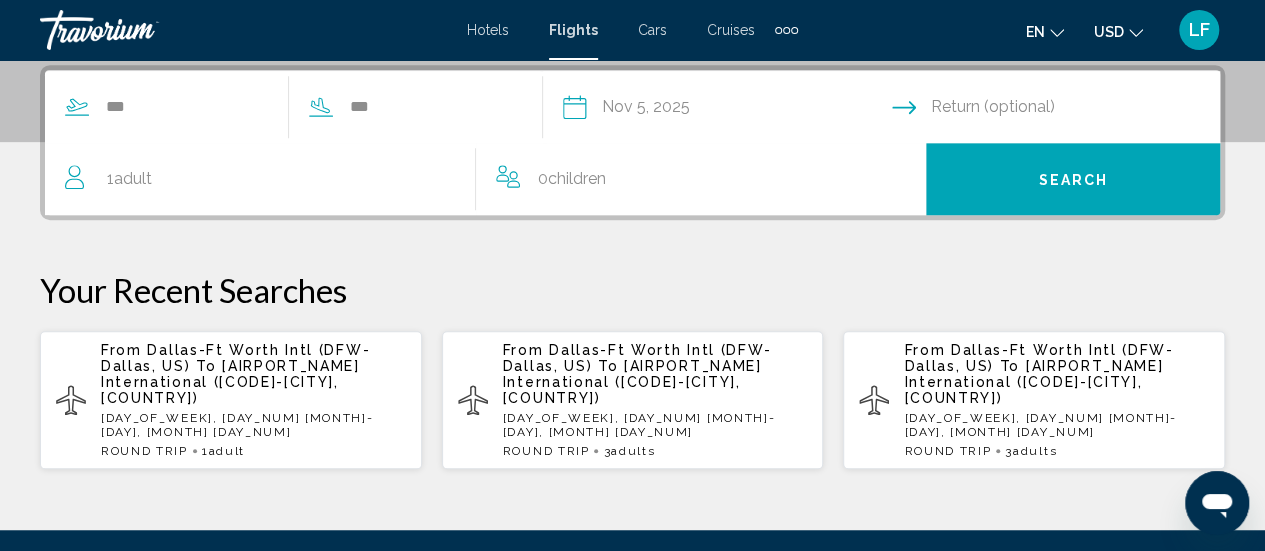 click at bounding box center [1060, 110] 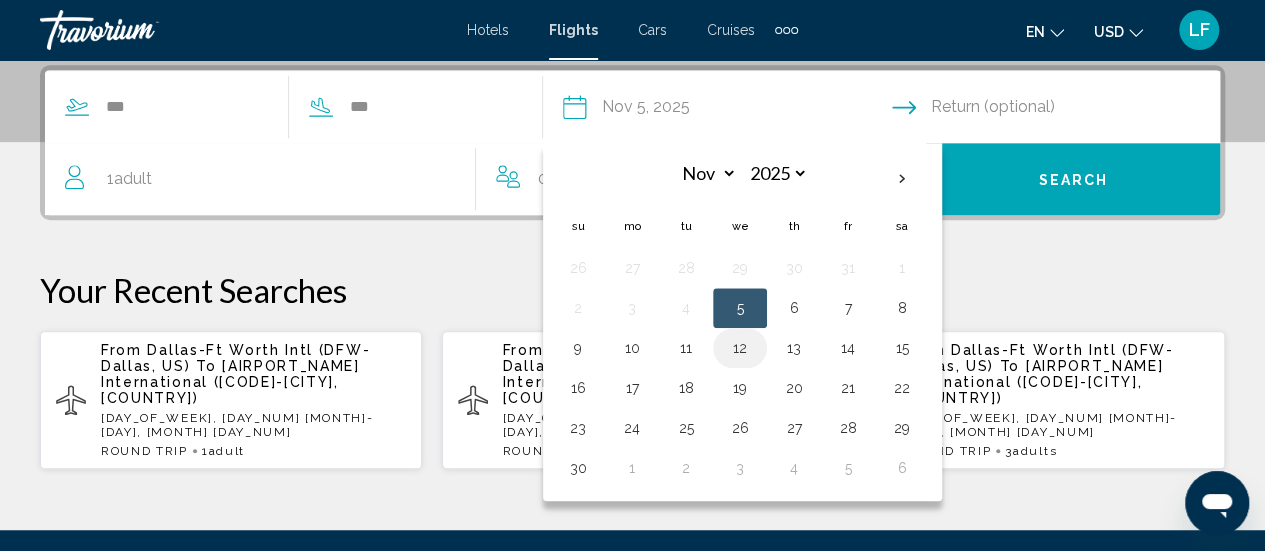 click on "12" at bounding box center [740, 348] 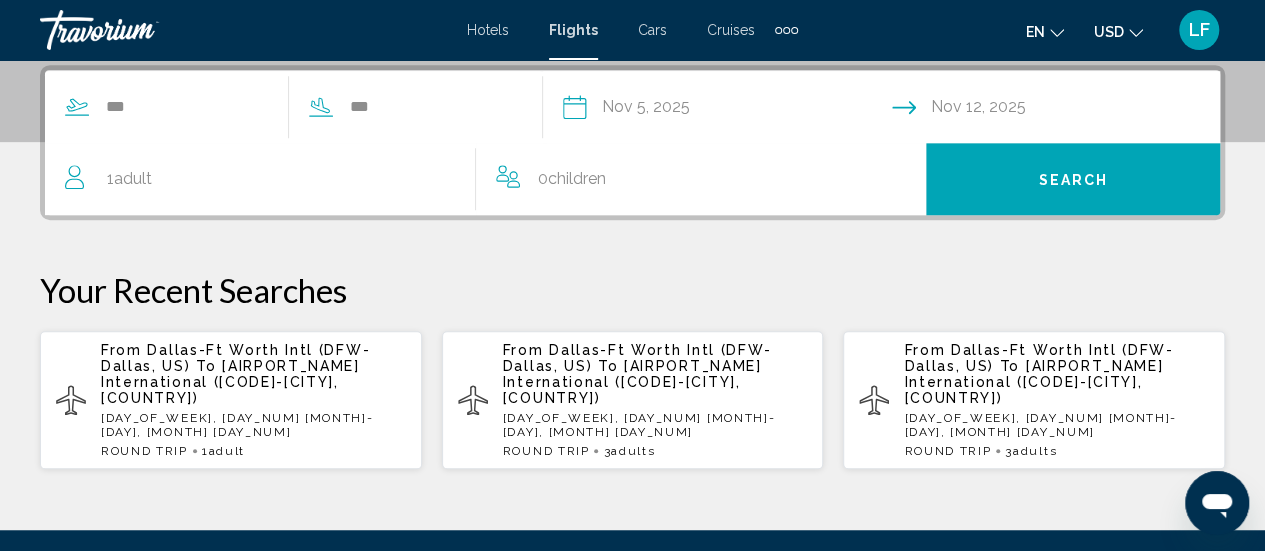 click on "1  Adult Adults" at bounding box center [270, 179] 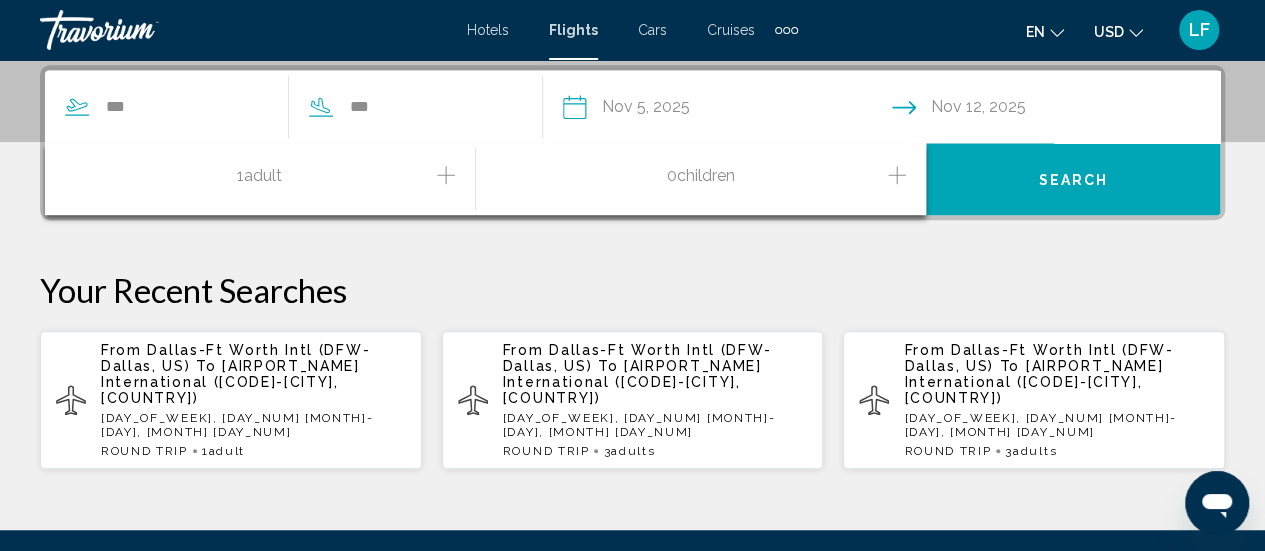 click 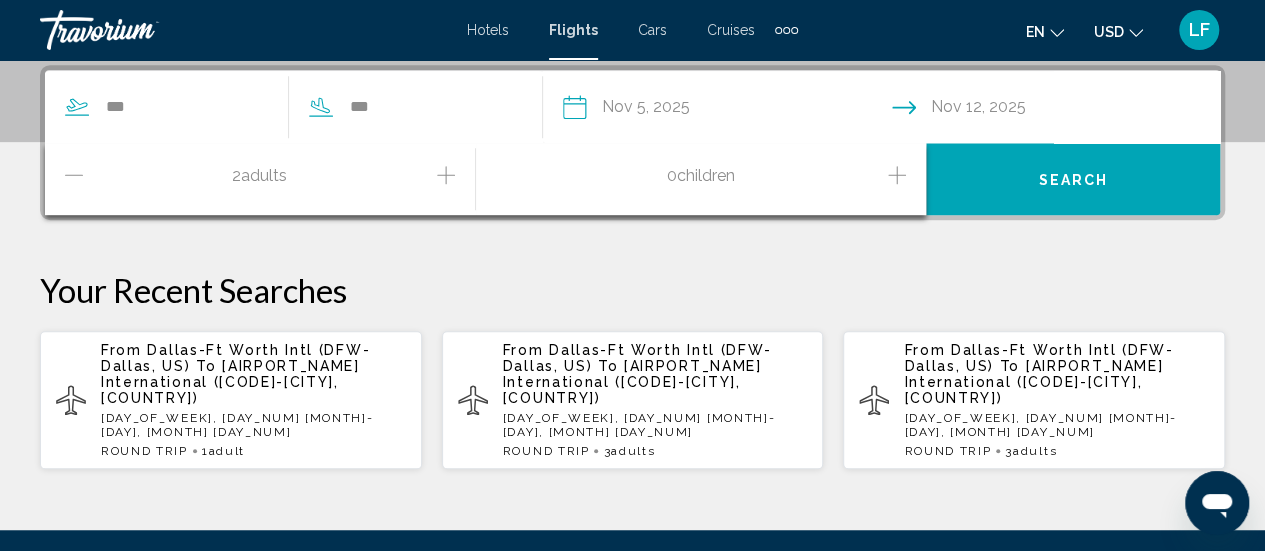 click 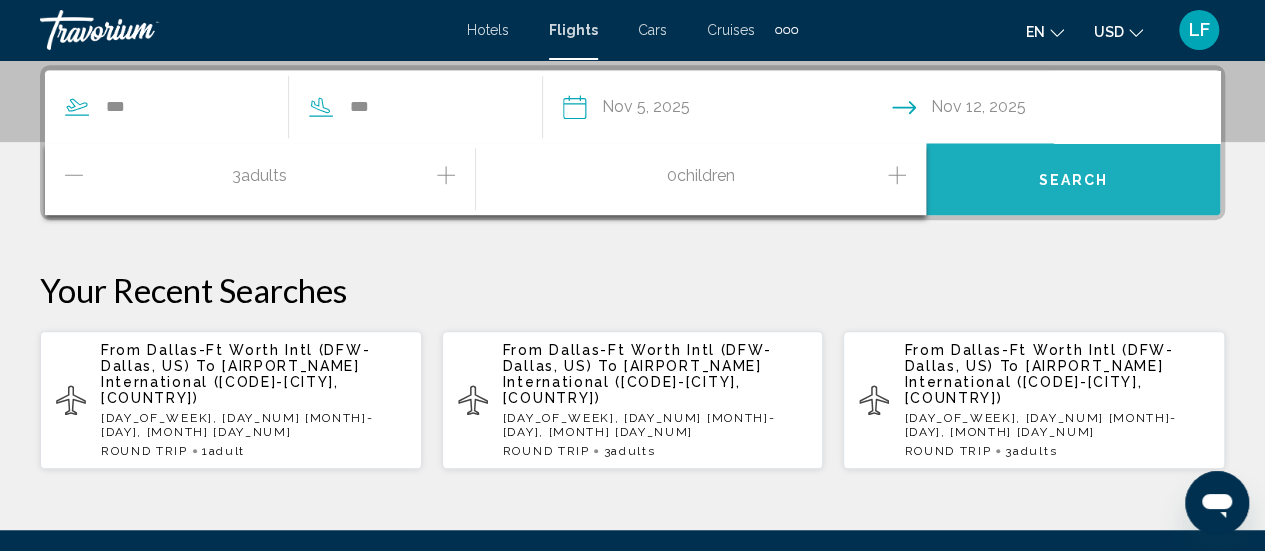 click on "Search" at bounding box center [1073, 179] 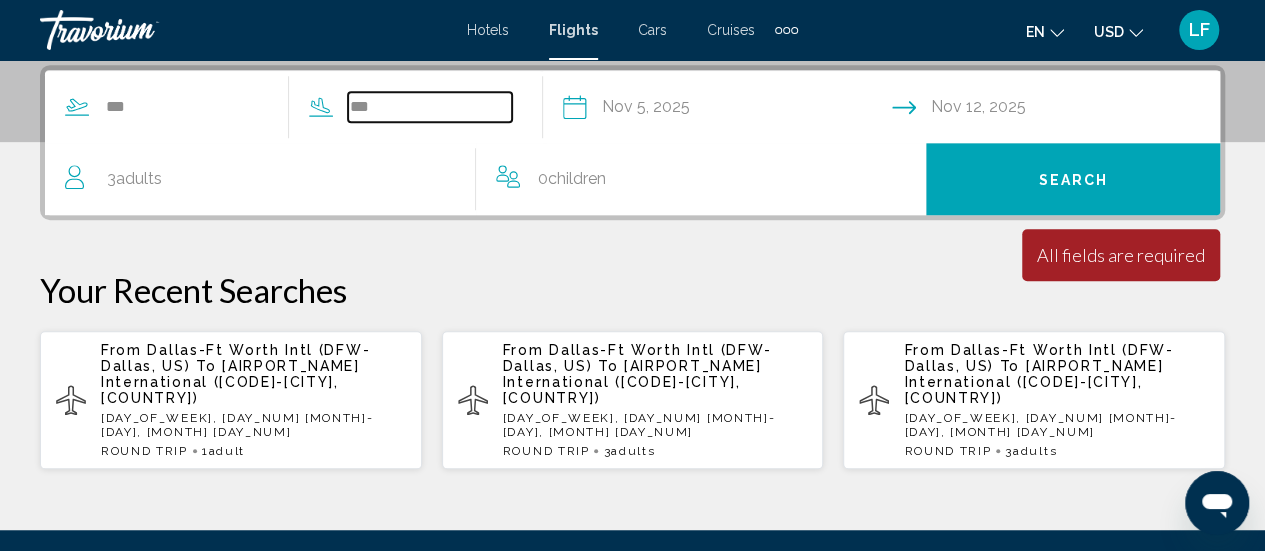 click on "***" at bounding box center [430, 107] 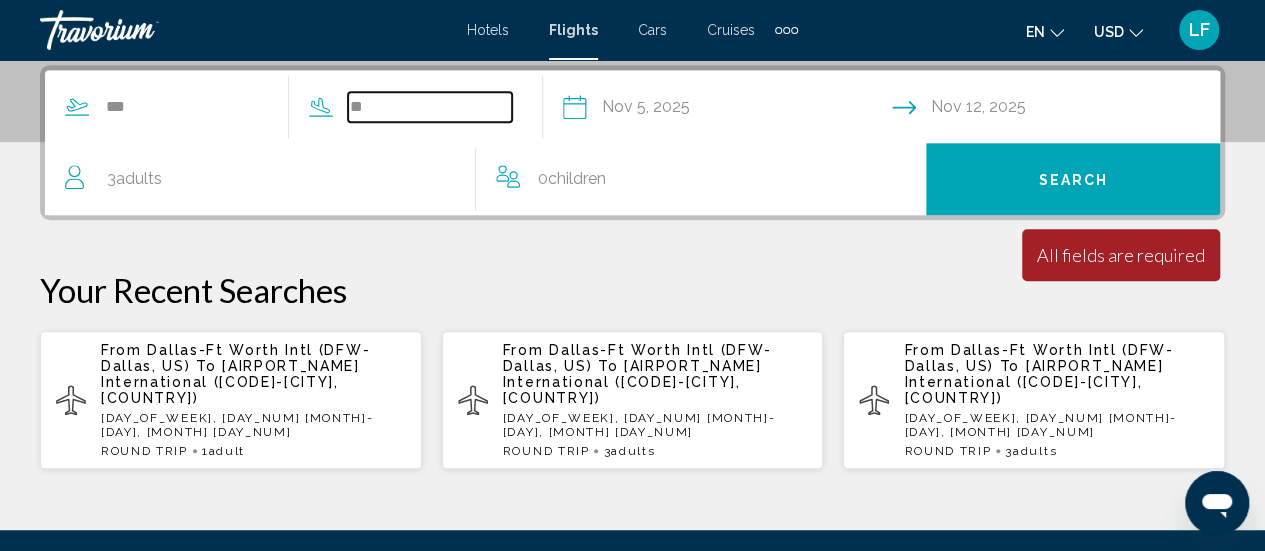 type on "*" 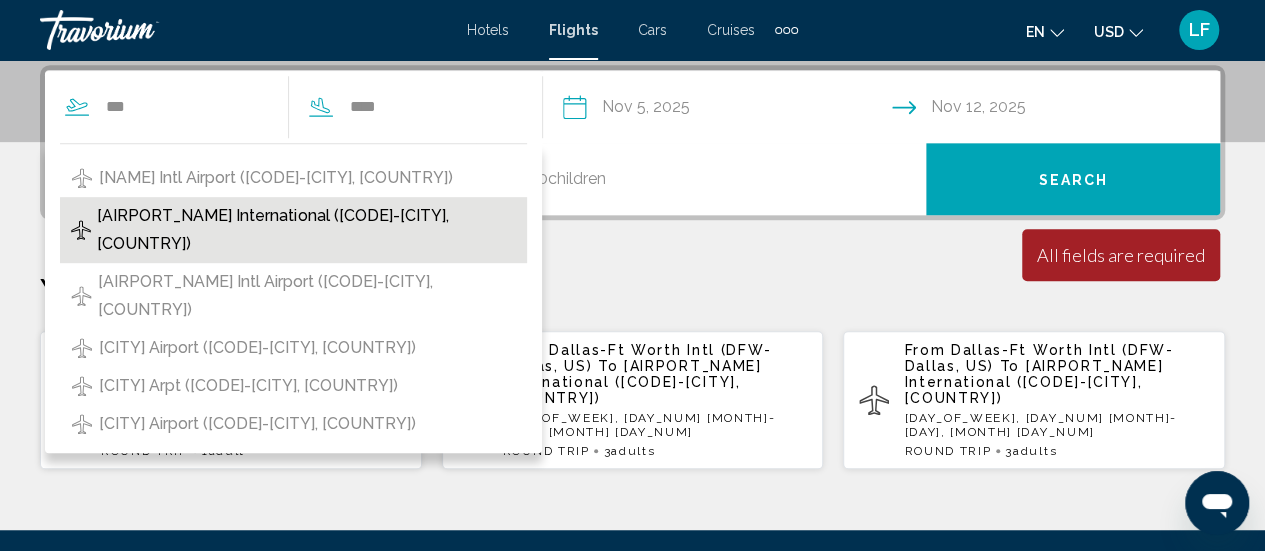 click on "[AIRPORT_NAME] International ([CODE]-[CITY], [COUNTRY])" at bounding box center [307, 230] 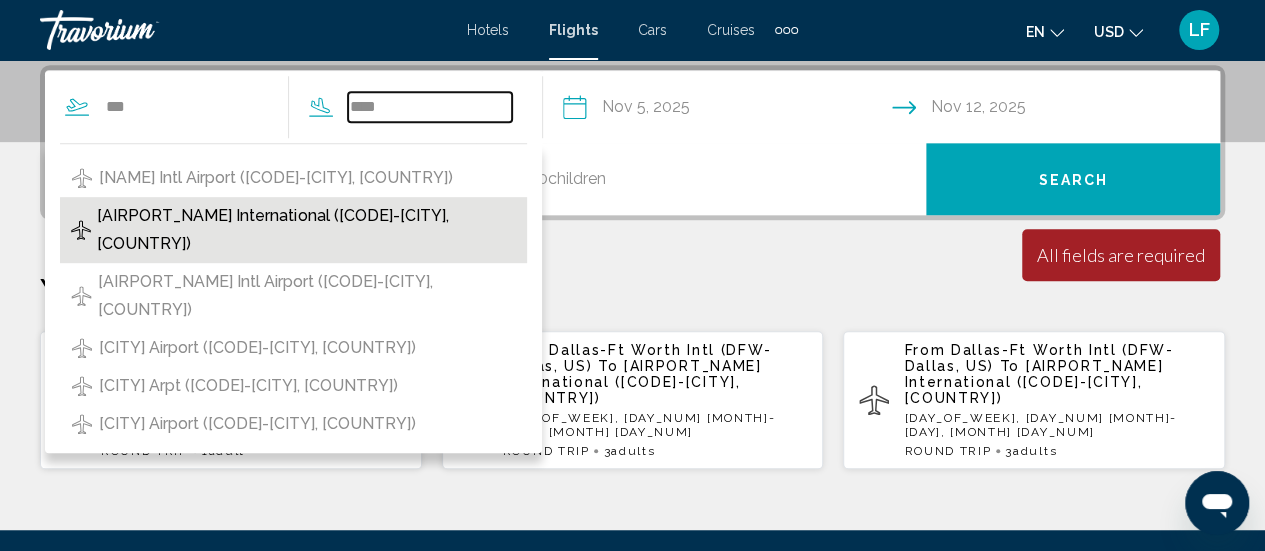type on "**********" 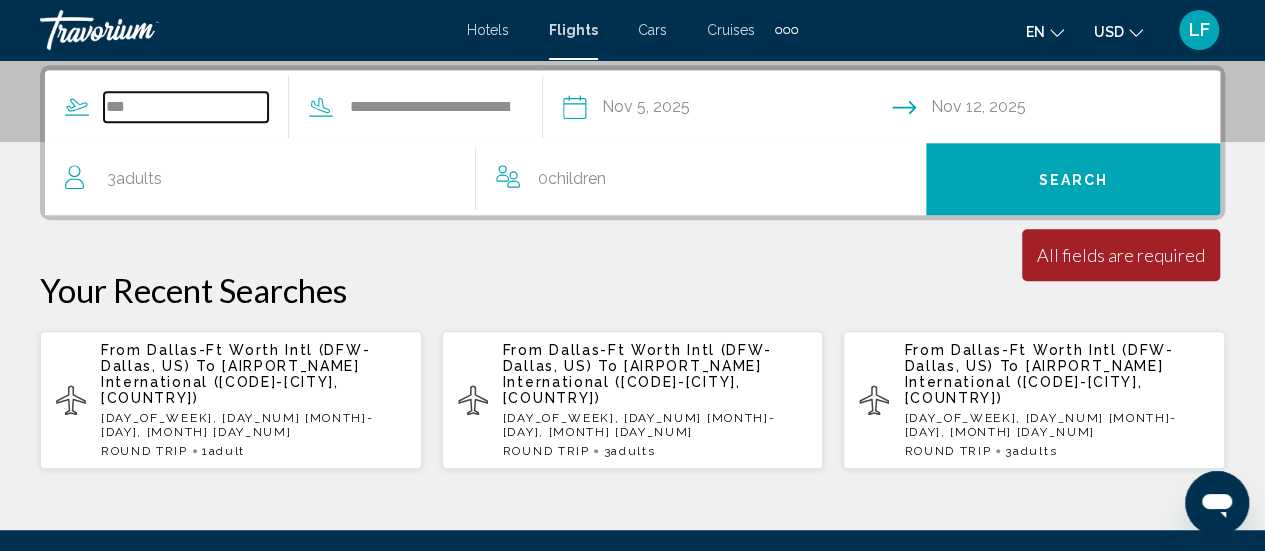 click on "***" at bounding box center (186, 107) 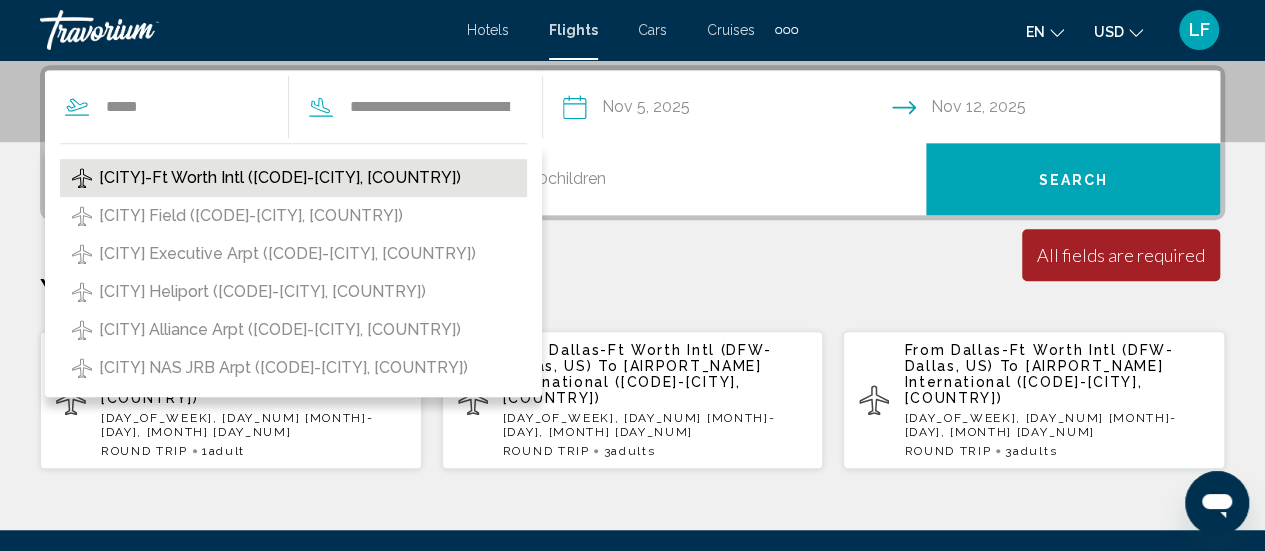 click on "[CITY]-Ft Worth Intl ([CODE]-[CITY], [COUNTRY])" at bounding box center [280, 178] 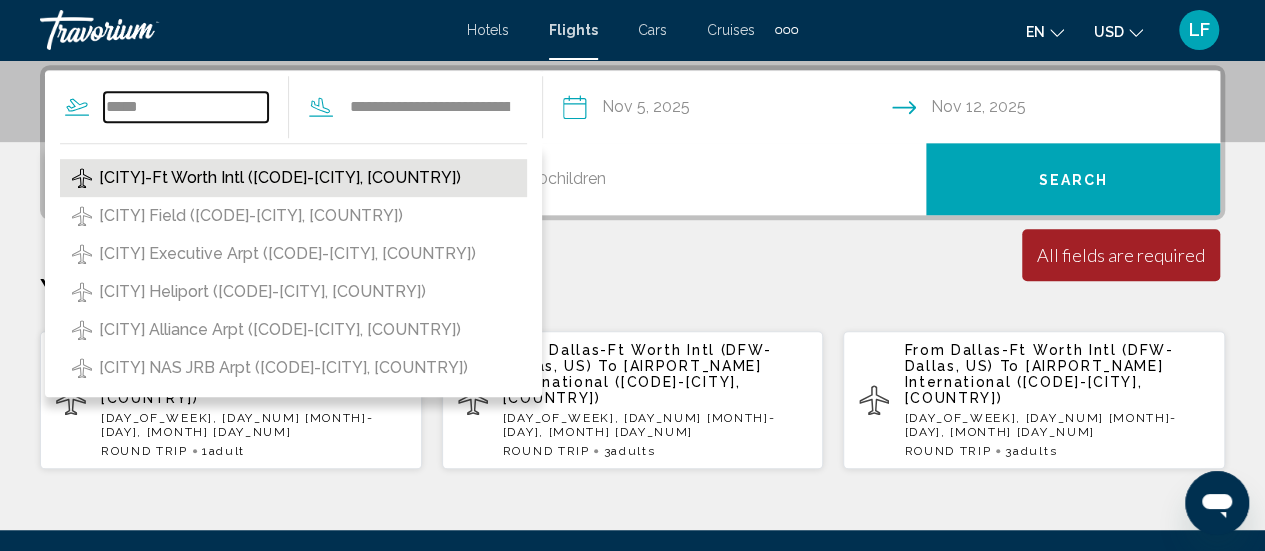 type on "**********" 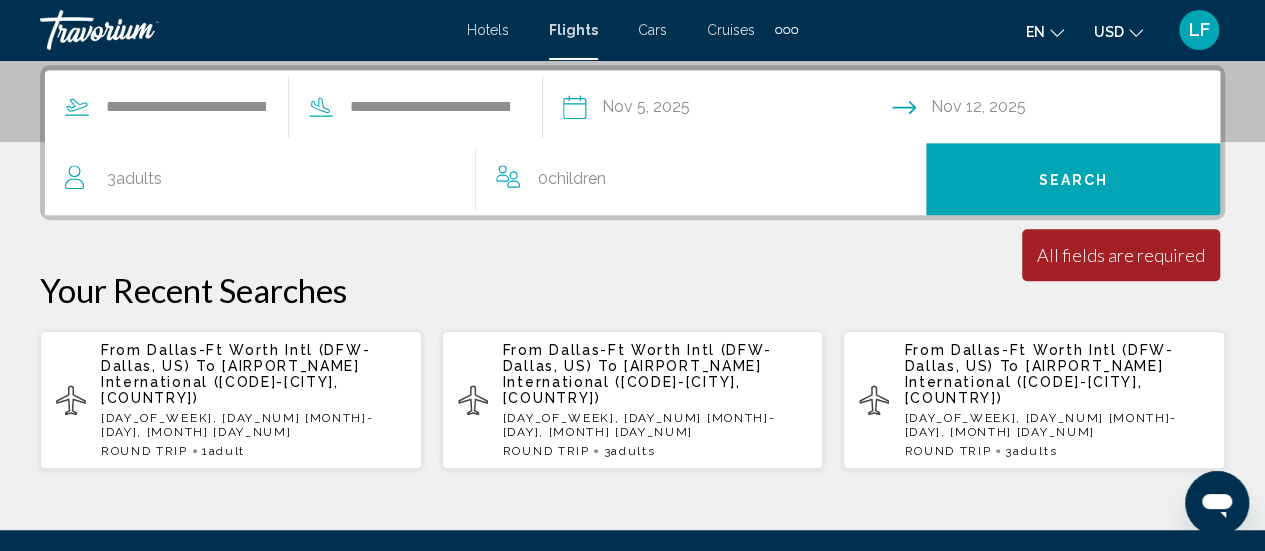 click on "Search" at bounding box center (1073, 179) 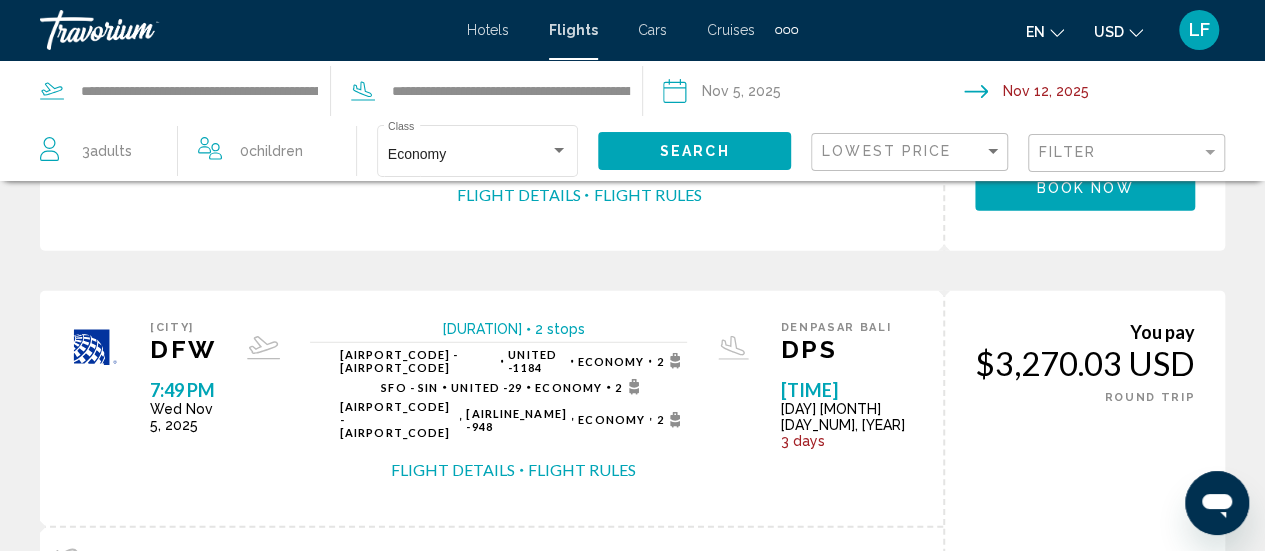 scroll, scrollTop: 2561, scrollLeft: 0, axis: vertical 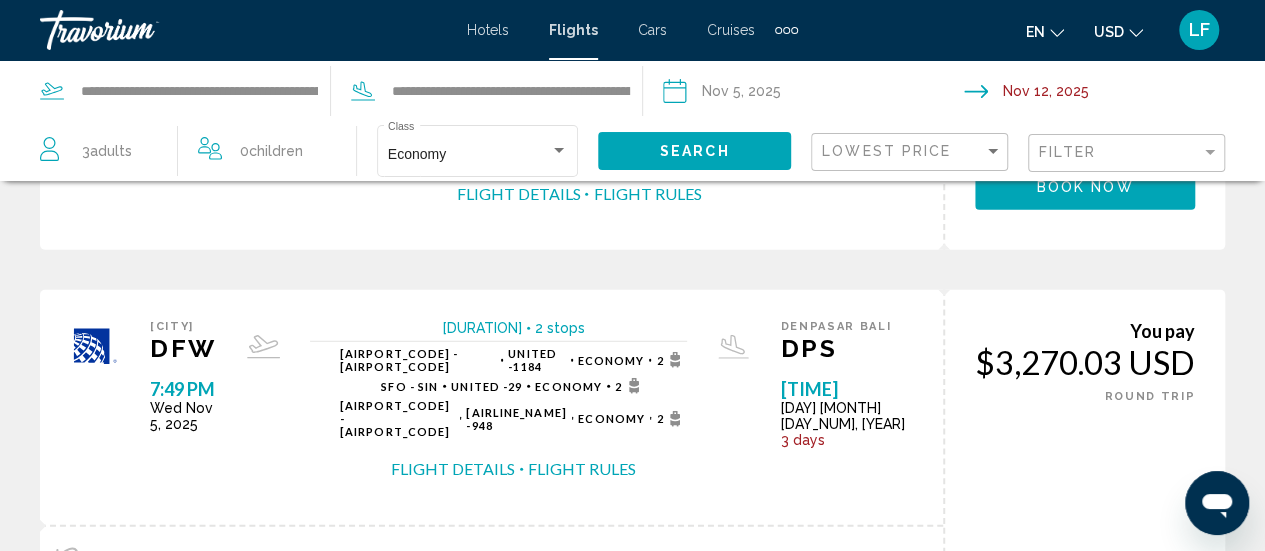 click on "page  2" at bounding box center (492, 832) 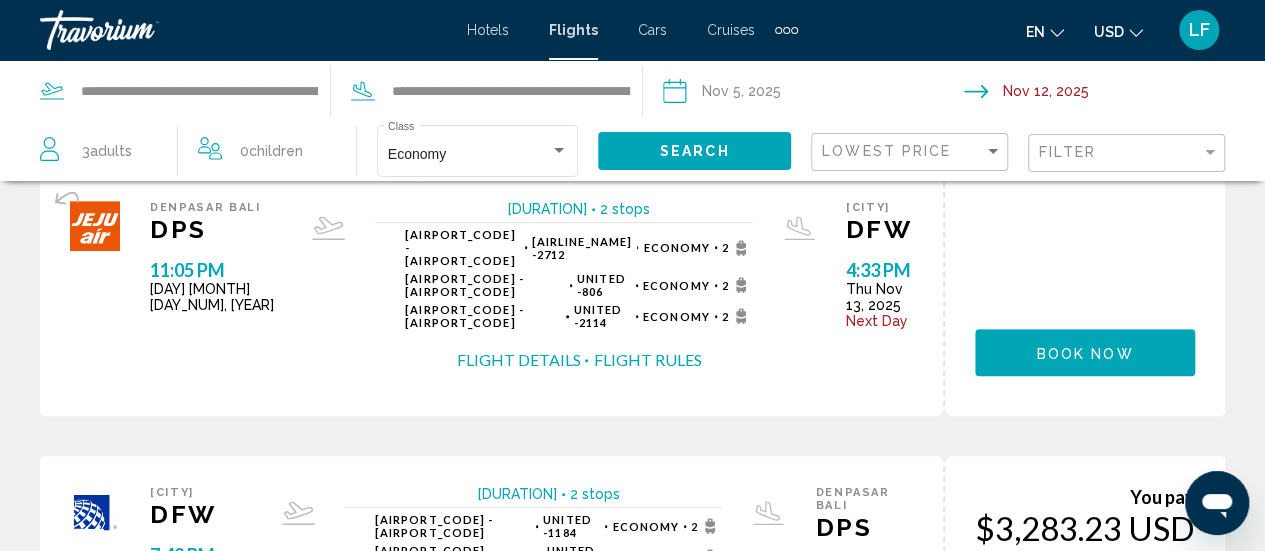 scroll, scrollTop: 271, scrollLeft: 0, axis: vertical 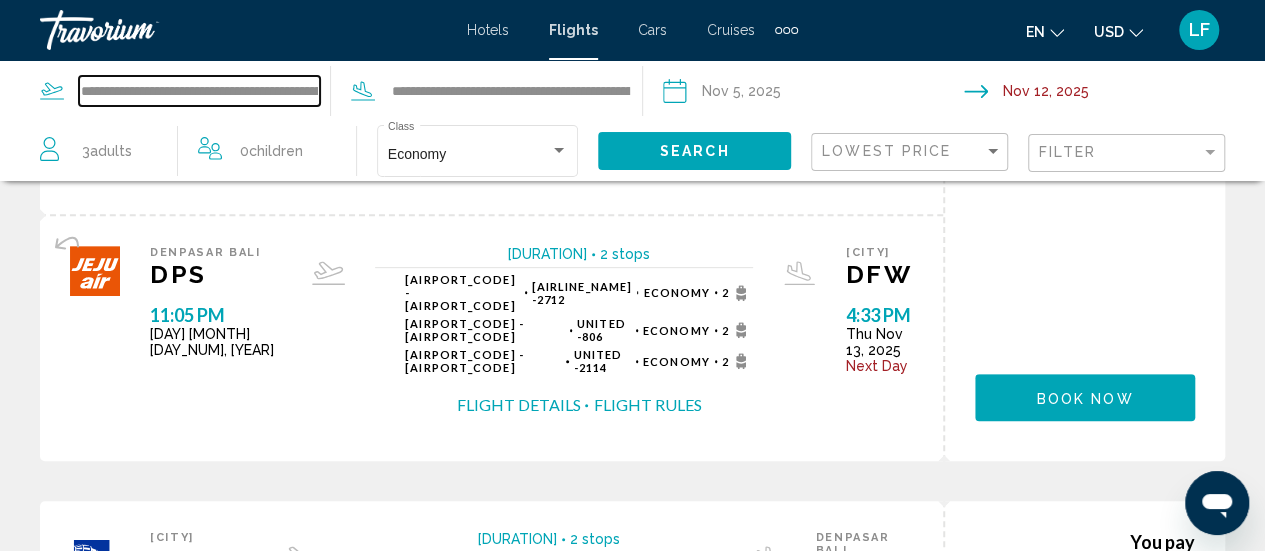 click on "**********" at bounding box center (199, 91) 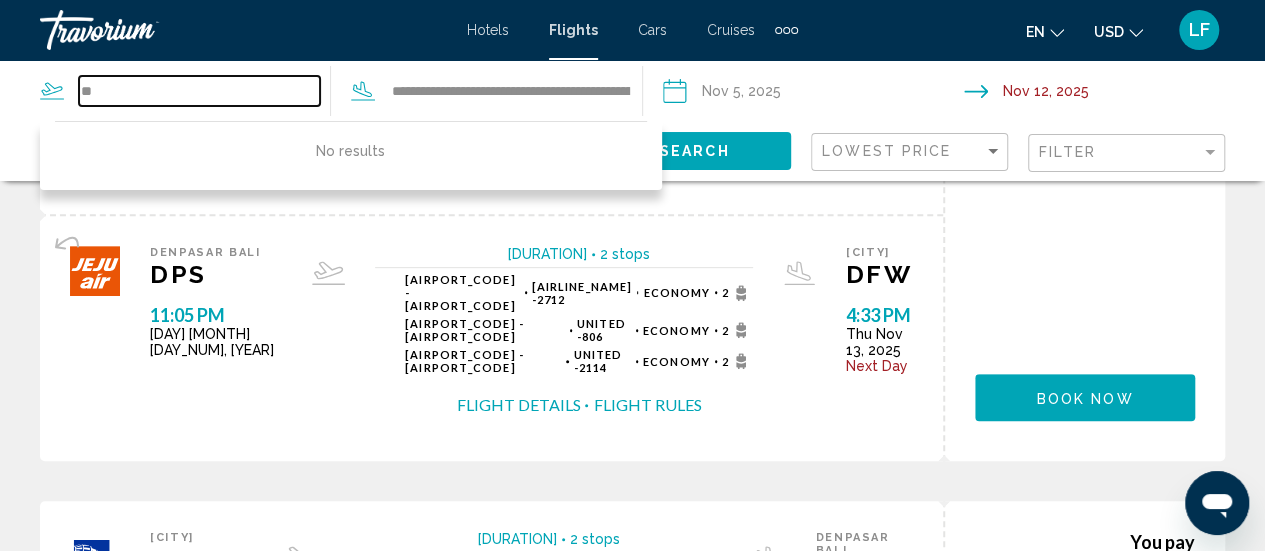 type on "*" 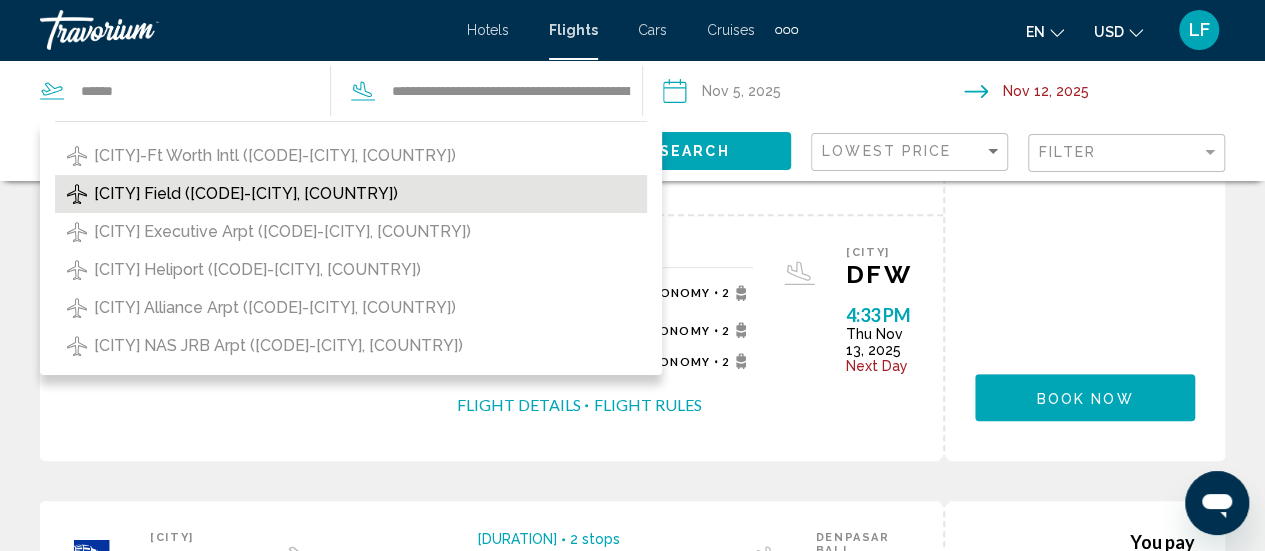 click on "[CITY] Field ([CODE]-[CITY], [COUNTRY])" at bounding box center [246, 194] 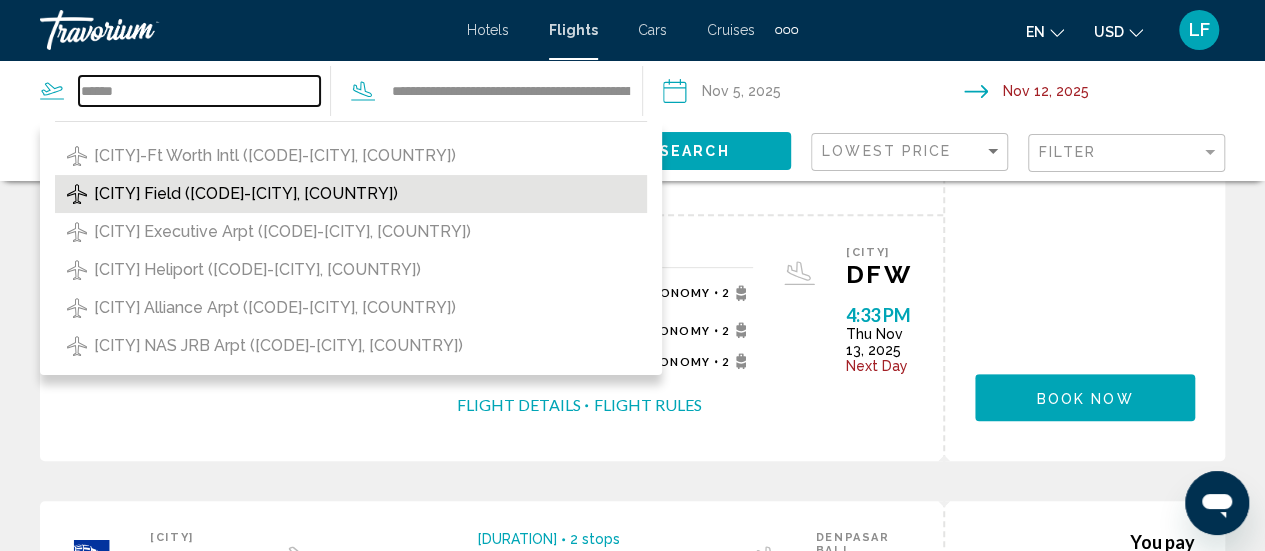 type on "**********" 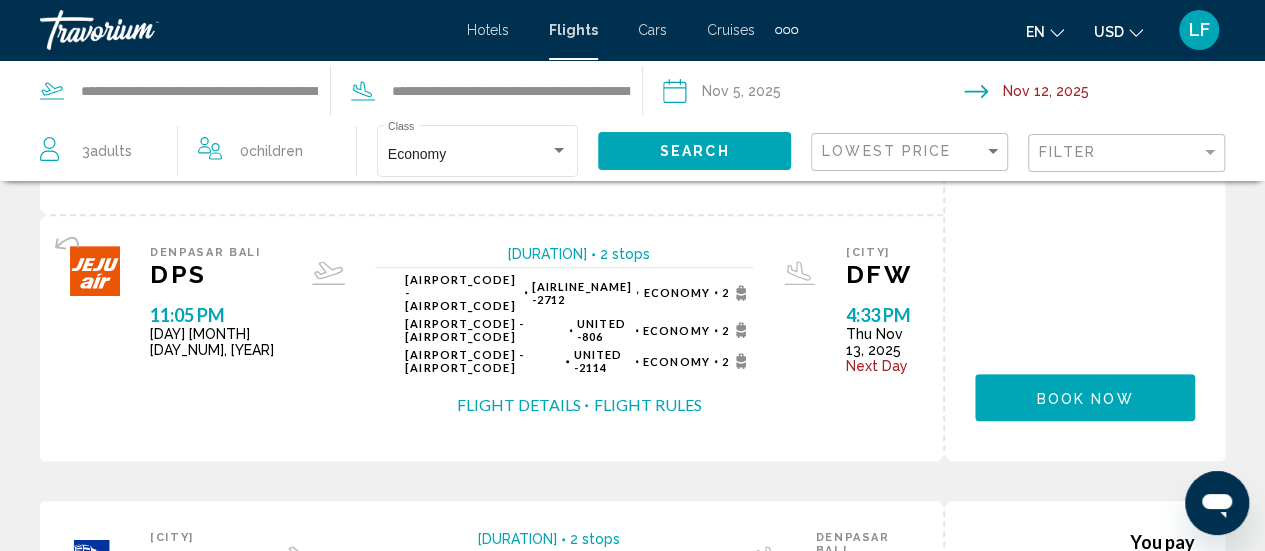 click on "Search" 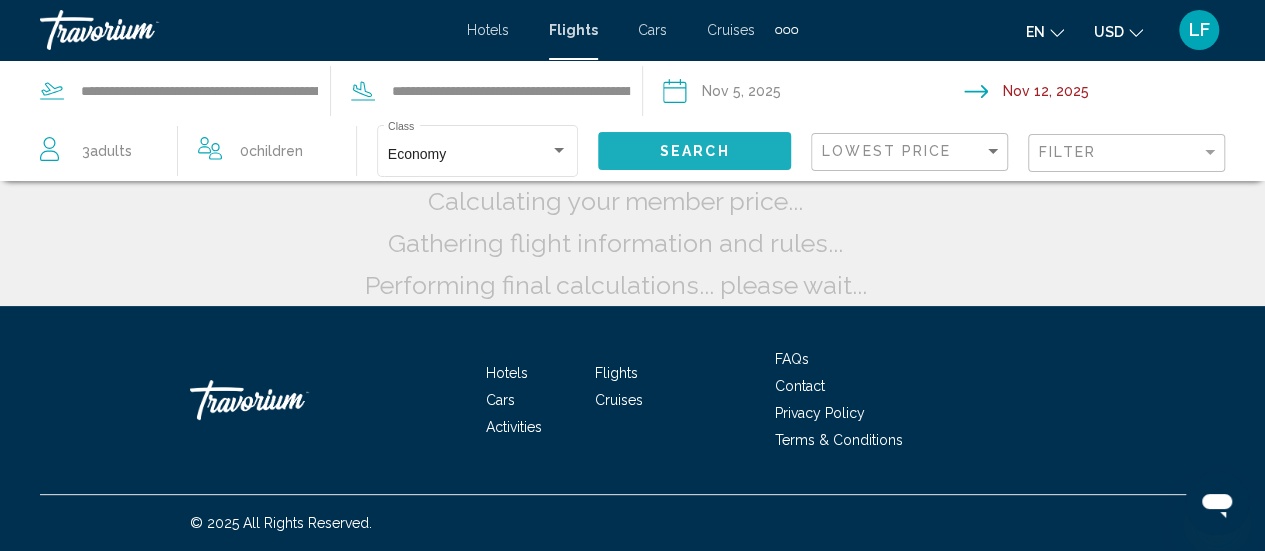 scroll, scrollTop: 71, scrollLeft: 0, axis: vertical 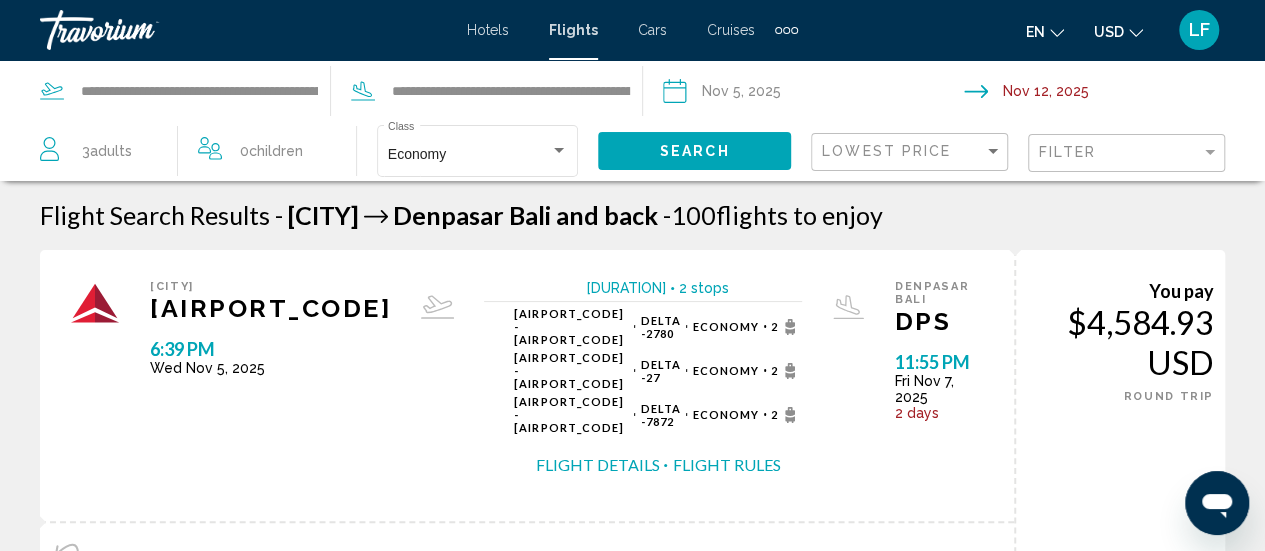 drag, startPoint x: 776, startPoint y: 80, endPoint x: 735, endPoint y: 99, distance: 45.188496 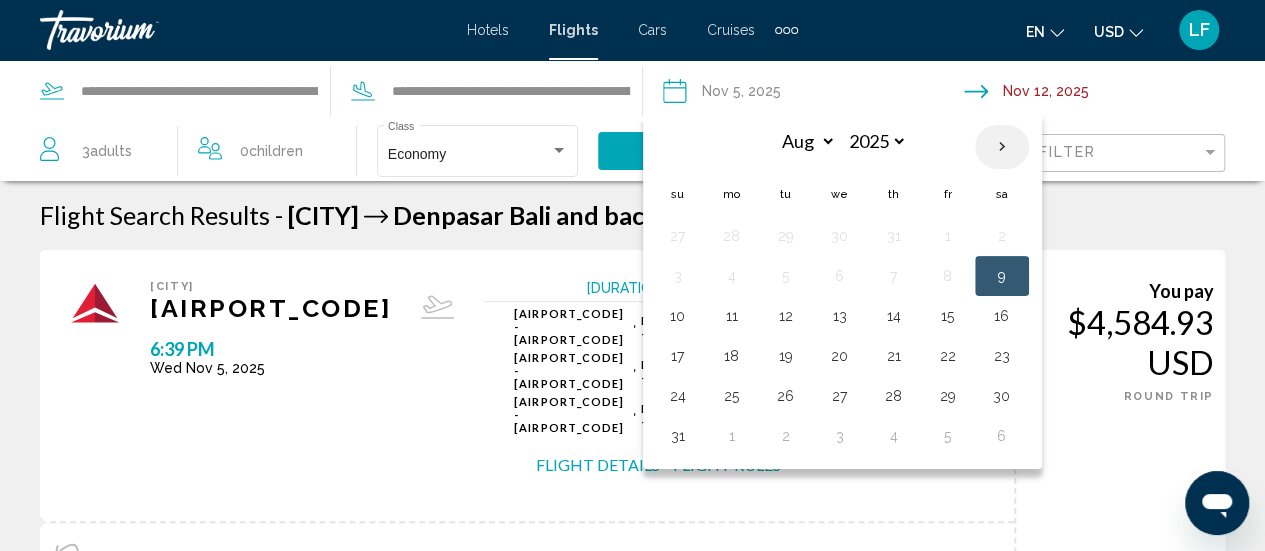 click at bounding box center (1002, 147) 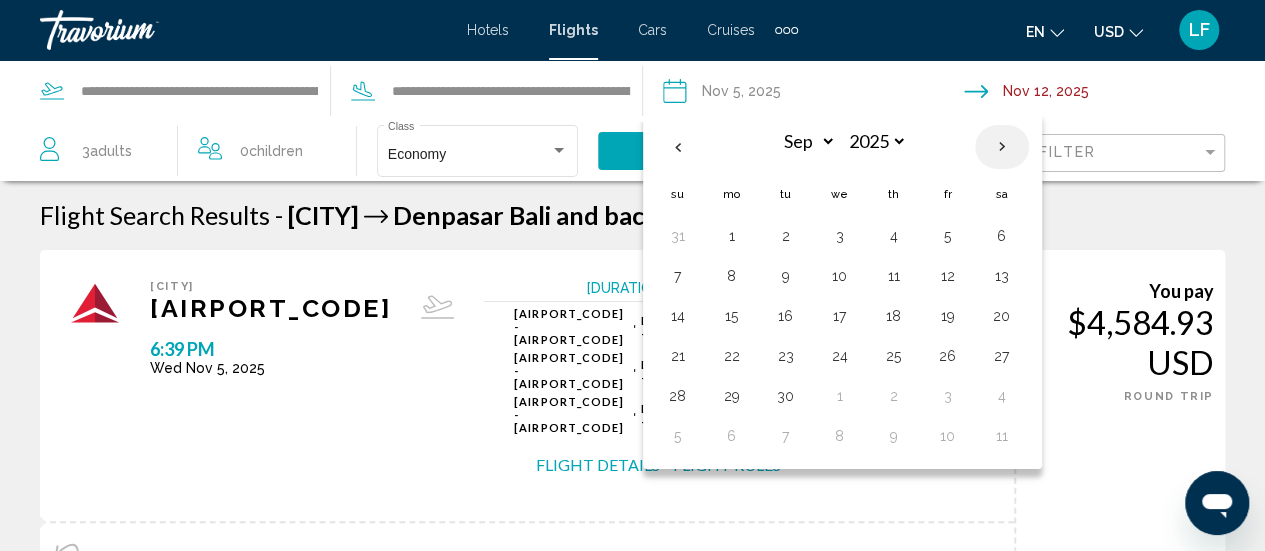 click at bounding box center [1002, 147] 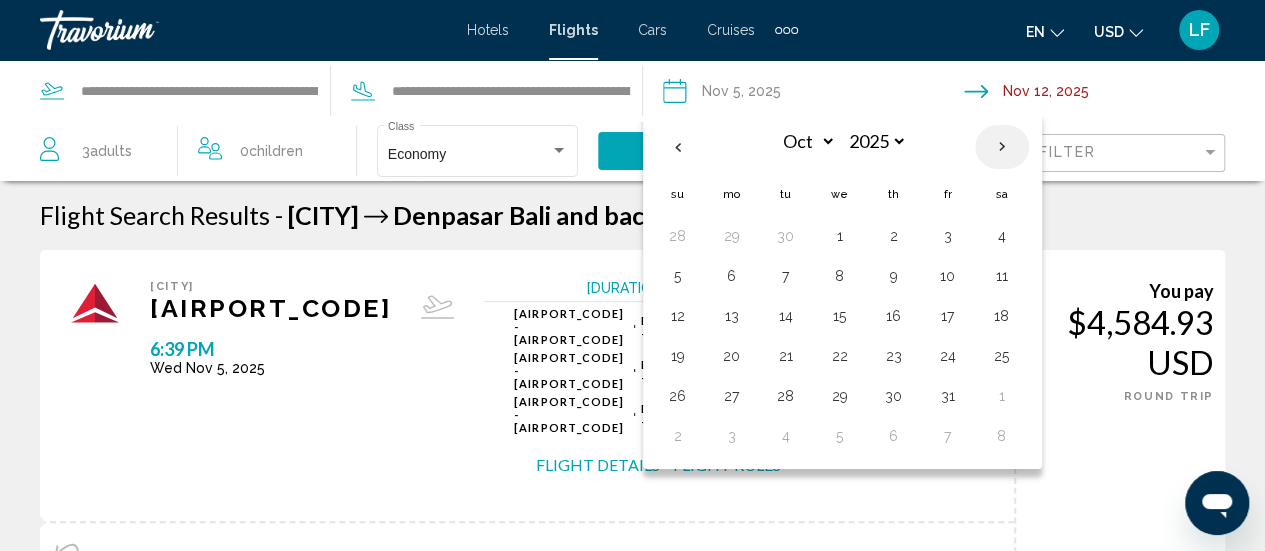click at bounding box center (1002, 147) 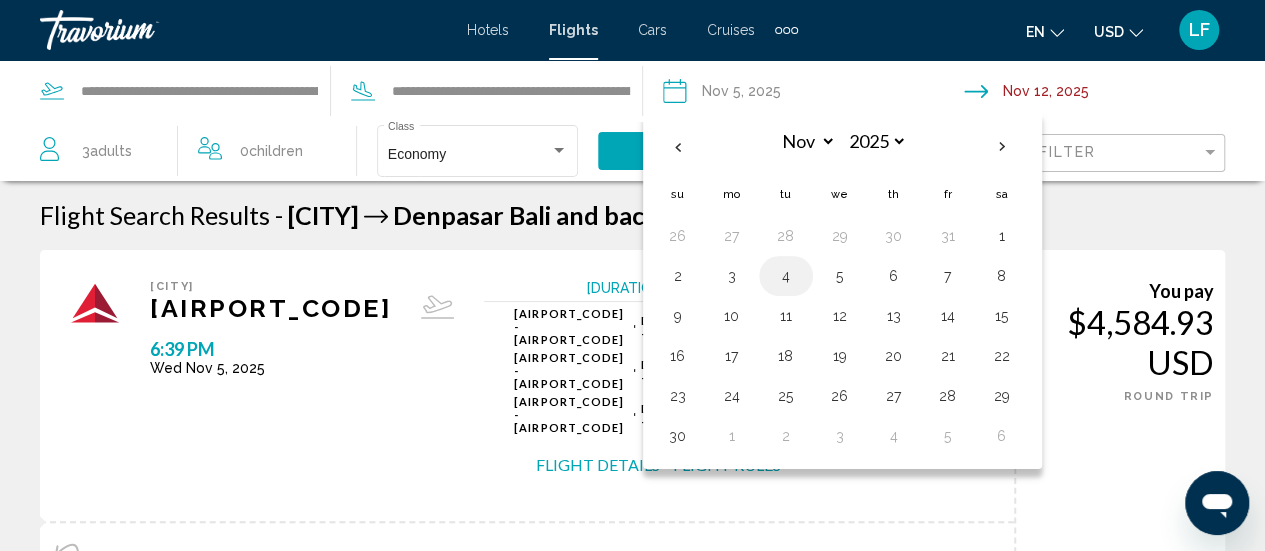 click on "4" at bounding box center [786, 276] 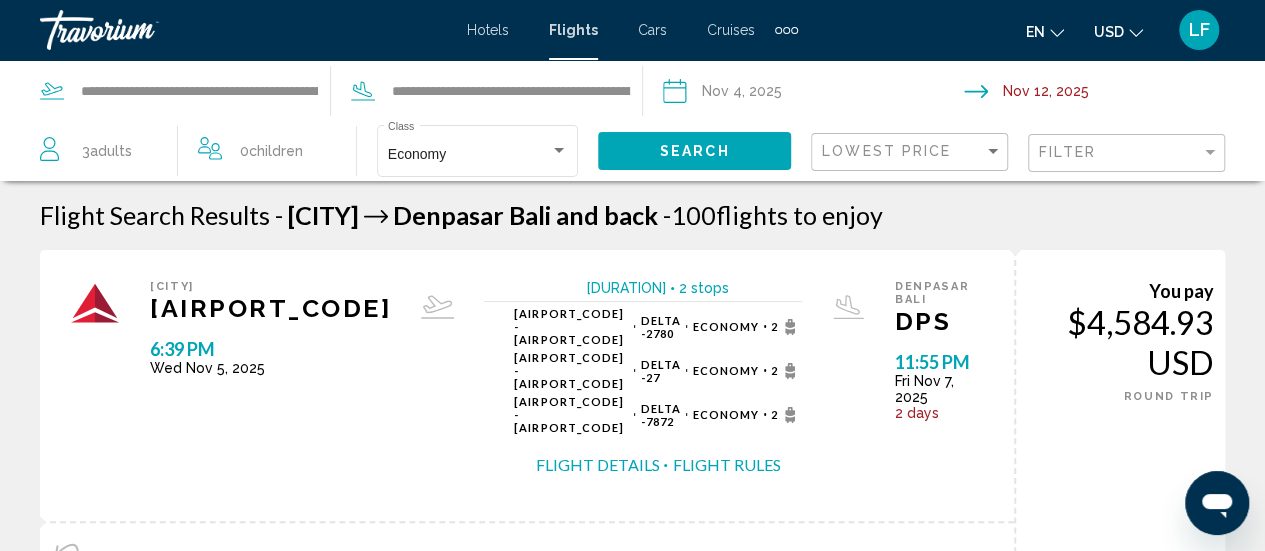 click on "Search" 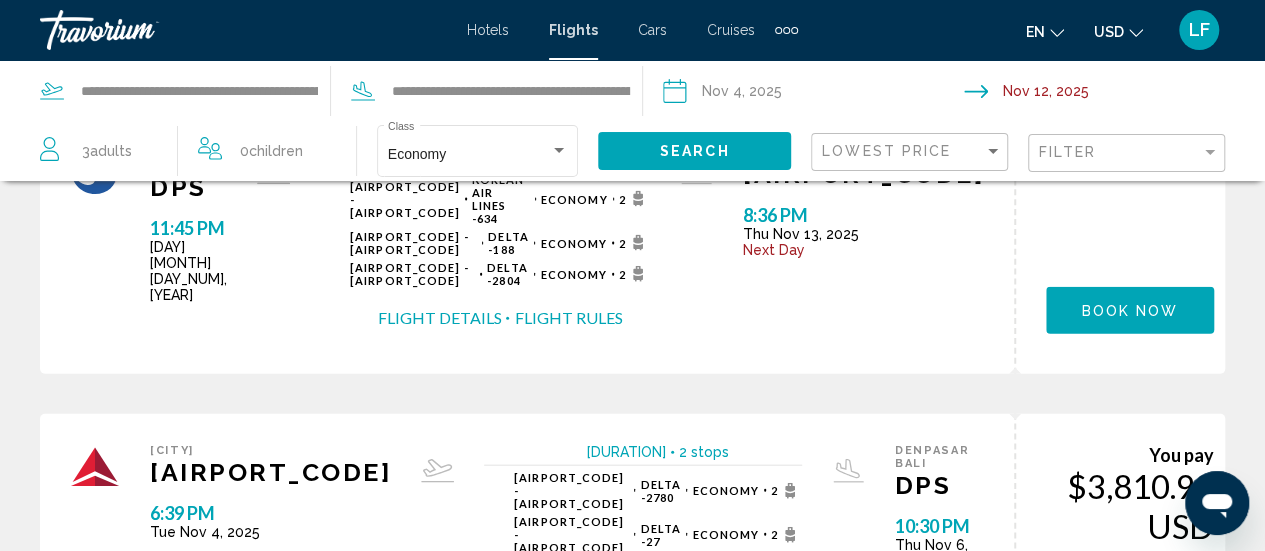 scroll, scrollTop: 2119, scrollLeft: 0, axis: vertical 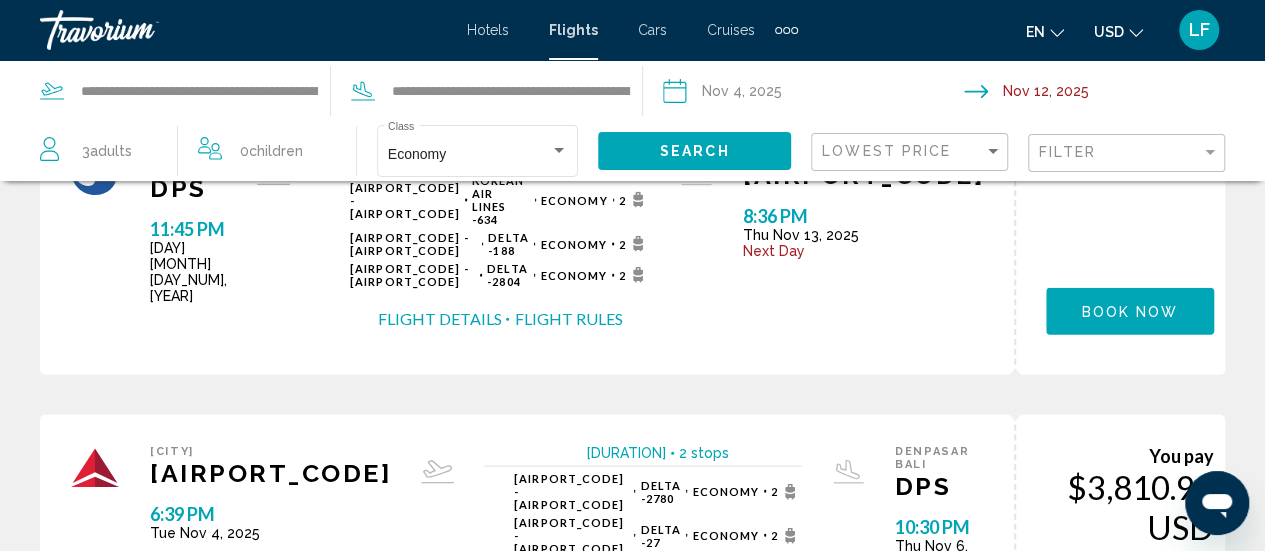 type 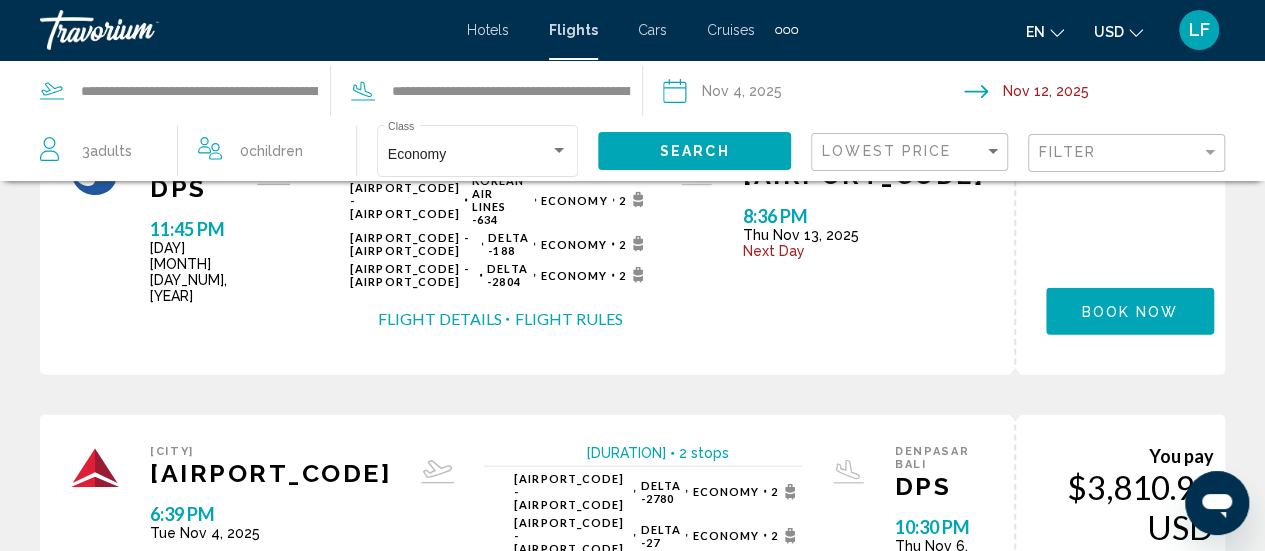 click on "Search" 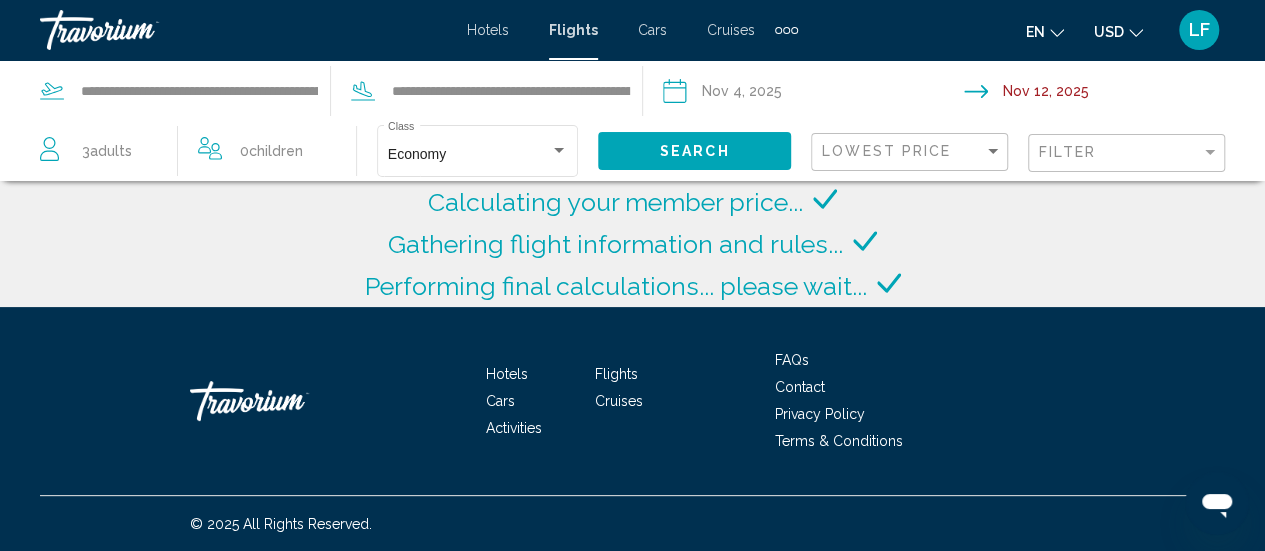 scroll, scrollTop: 2119, scrollLeft: 0, axis: vertical 